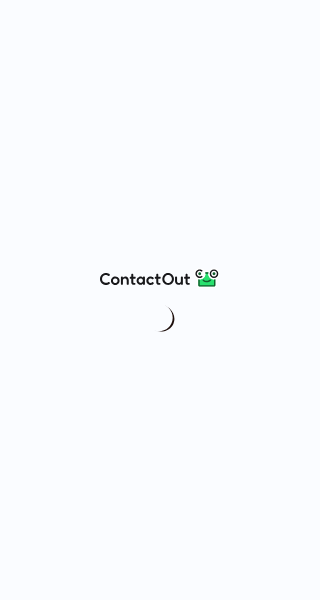scroll, scrollTop: 0, scrollLeft: 0, axis: both 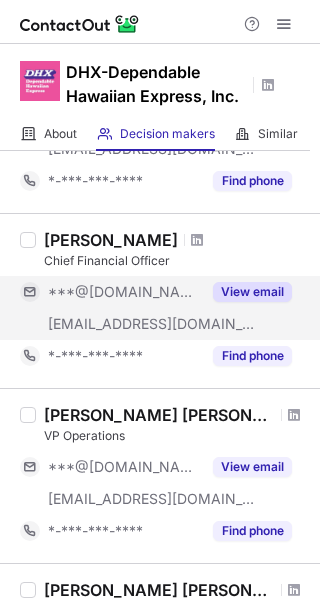 click on "View email" at bounding box center (252, 292) 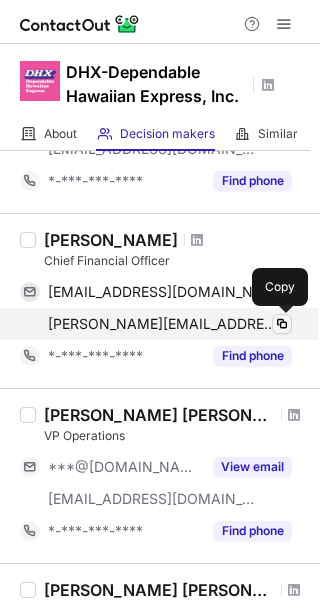 click at bounding box center (282, 324) 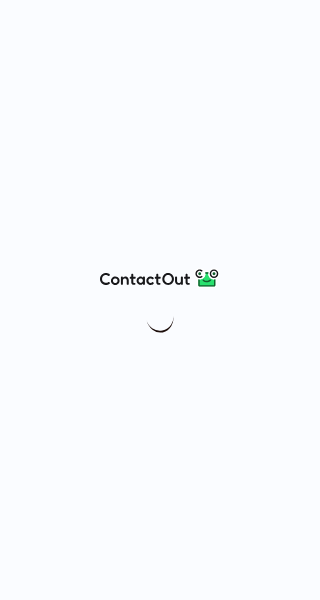 scroll, scrollTop: 0, scrollLeft: 0, axis: both 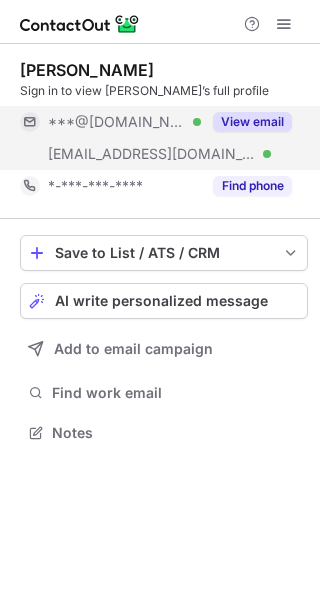 click on "View email" at bounding box center (252, 122) 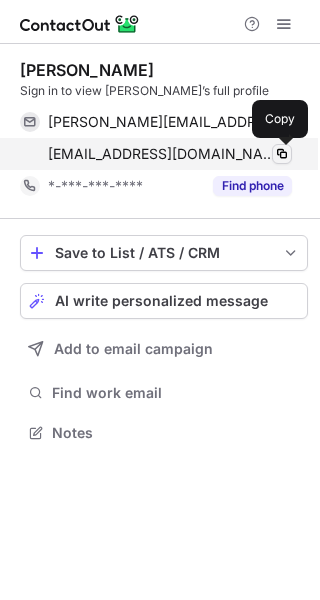 click at bounding box center (282, 154) 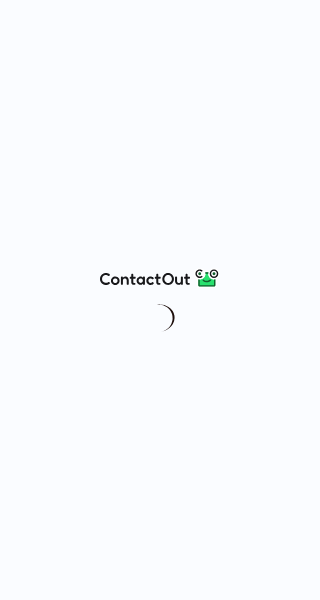scroll, scrollTop: 0, scrollLeft: 0, axis: both 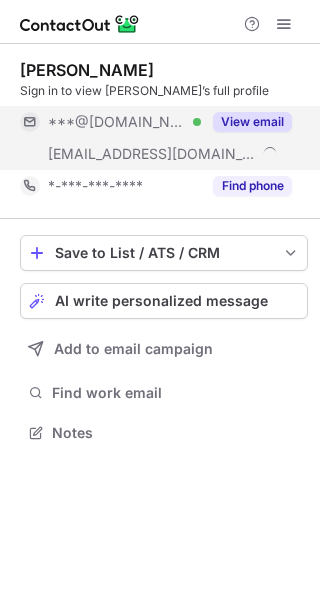 click on "View email" at bounding box center [252, 122] 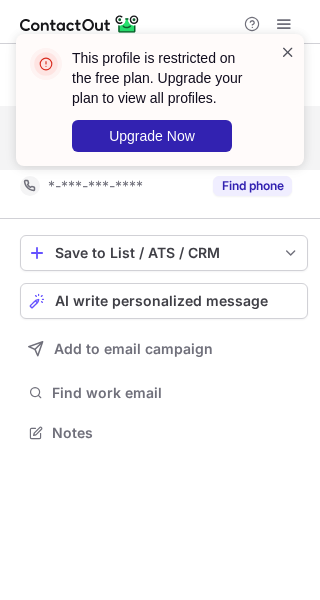 click at bounding box center (288, 52) 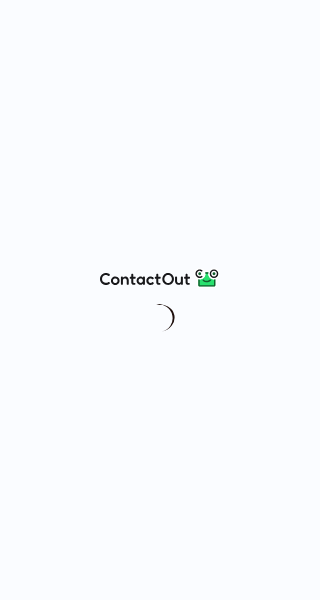 scroll, scrollTop: 0, scrollLeft: 0, axis: both 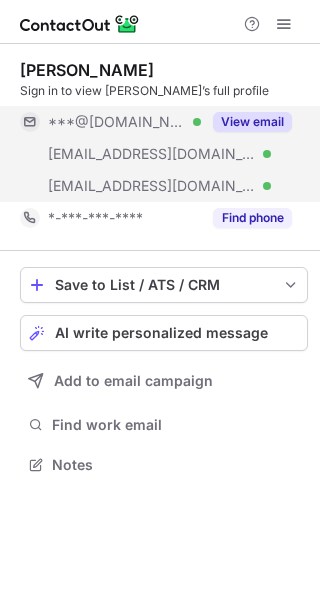 click on "View email" at bounding box center (252, 122) 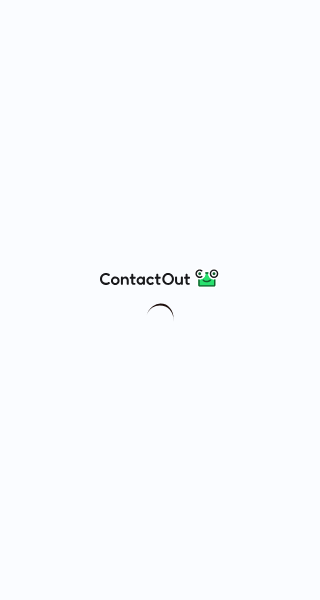 scroll, scrollTop: 0, scrollLeft: 0, axis: both 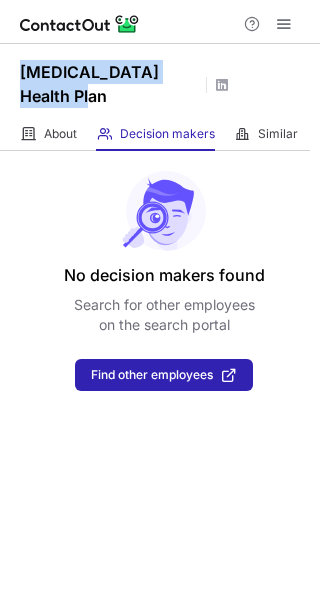 drag, startPoint x: 56, startPoint y: 98, endPoint x: 21, endPoint y: 83, distance: 38.078865 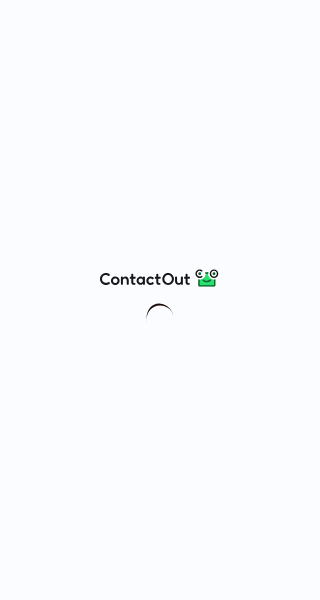 scroll, scrollTop: 0, scrollLeft: 0, axis: both 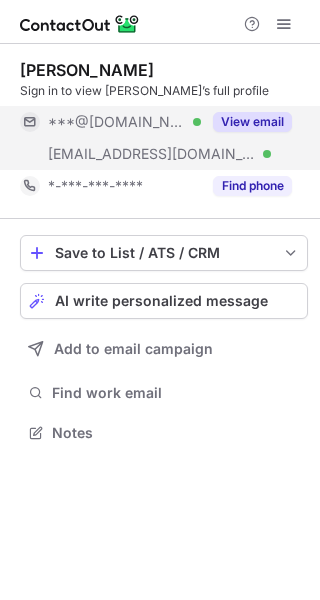 click on "View email" at bounding box center (252, 122) 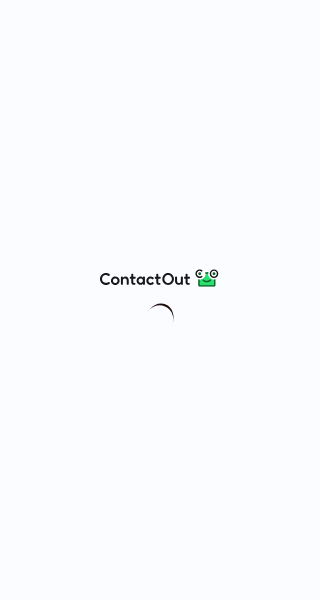 scroll, scrollTop: 0, scrollLeft: 0, axis: both 